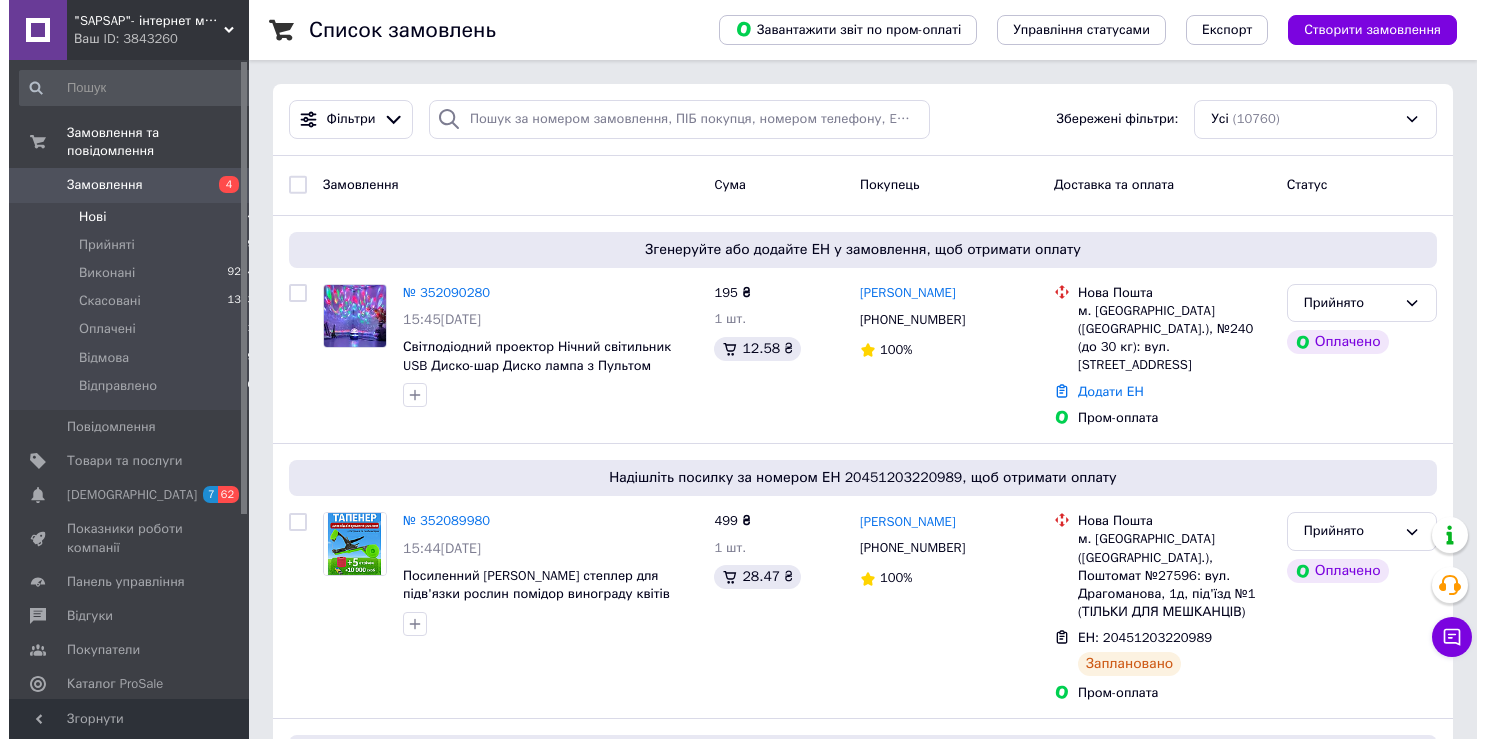 scroll, scrollTop: 0, scrollLeft: 0, axis: both 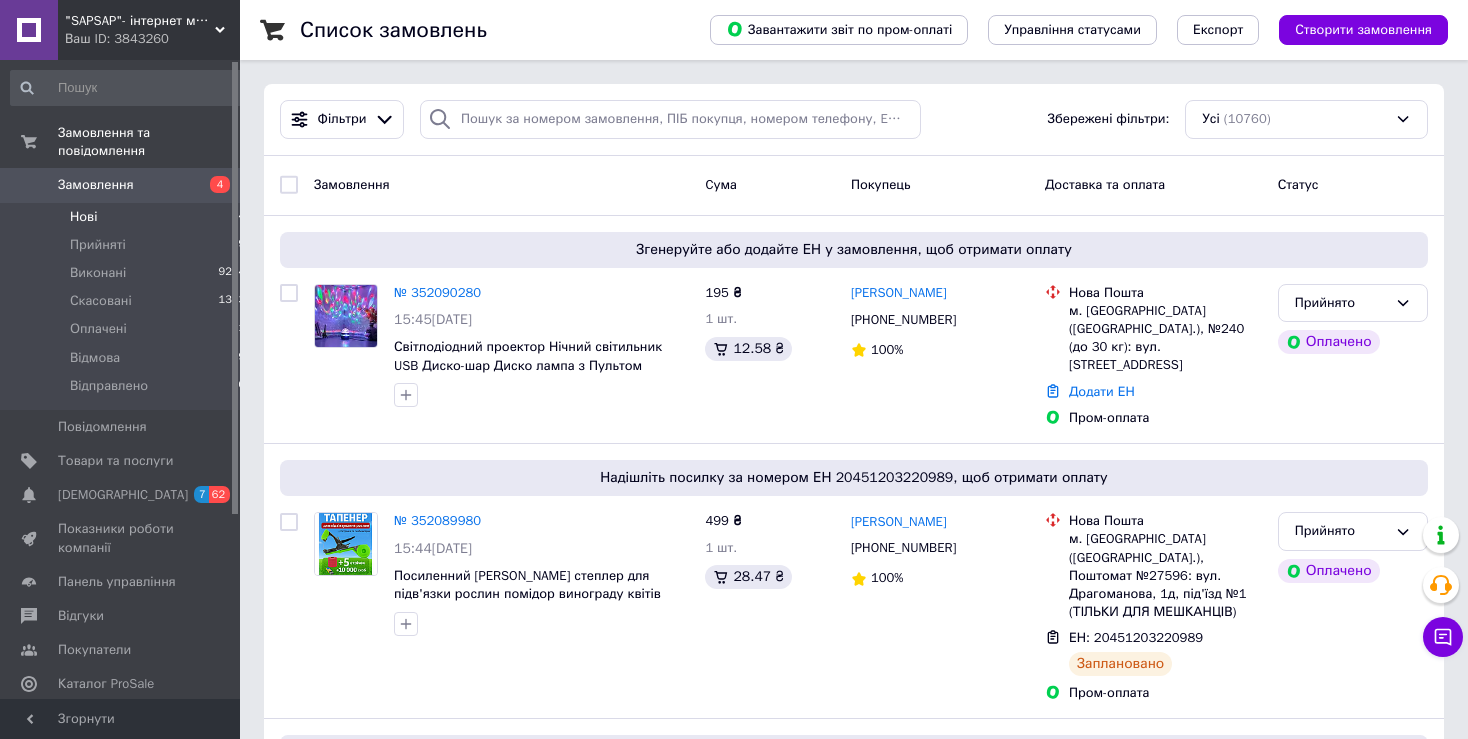 click on "Нові 4" at bounding box center (128, 217) 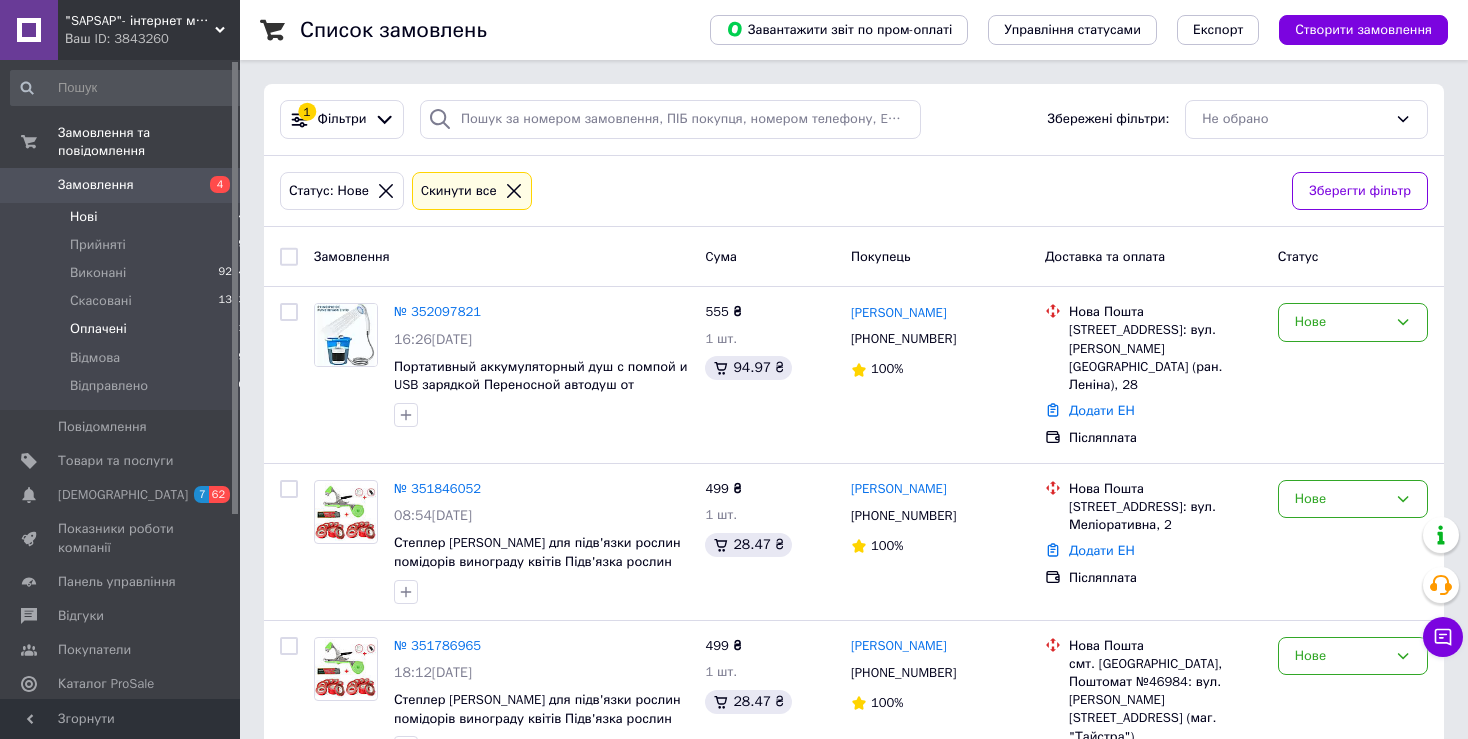 click on "Оплачені 1" at bounding box center [128, 329] 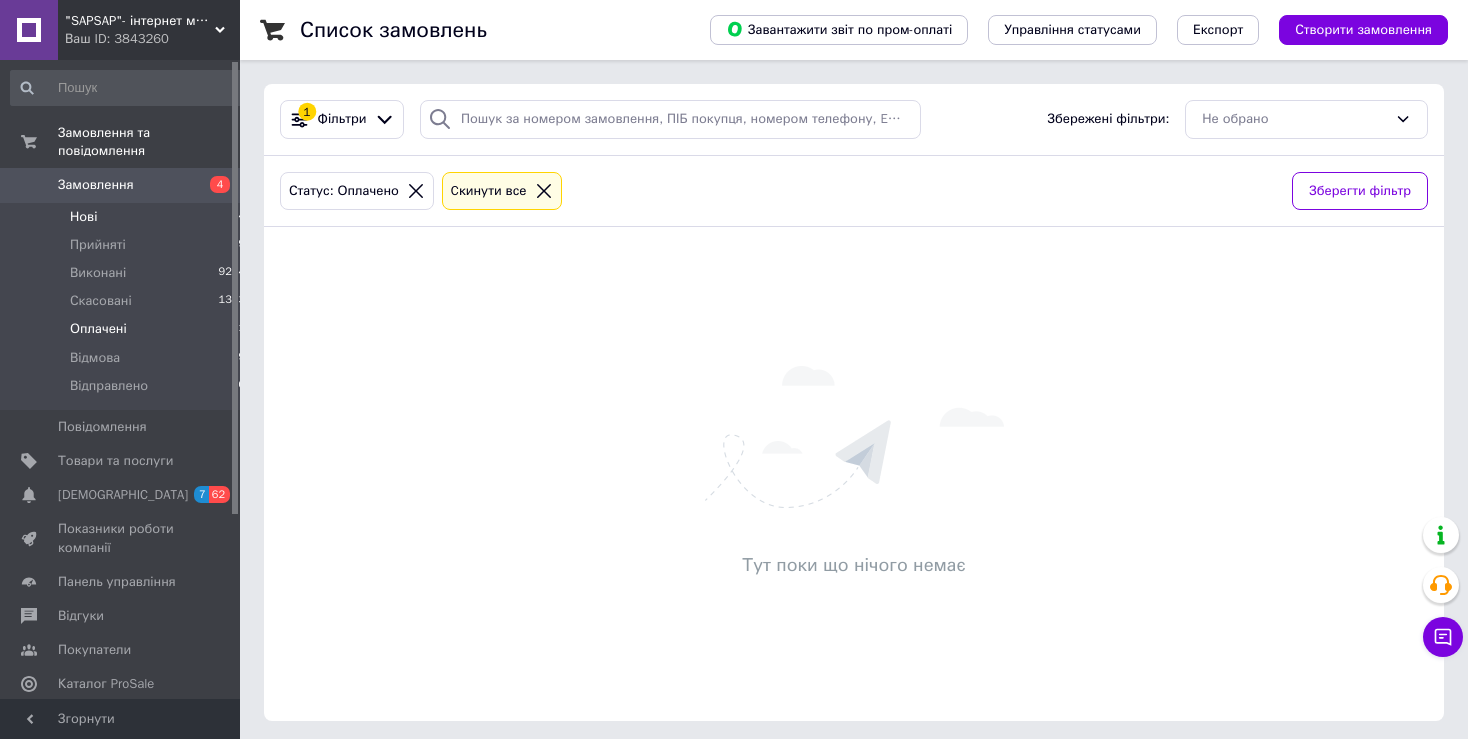 click on "Нові 4" at bounding box center [128, 217] 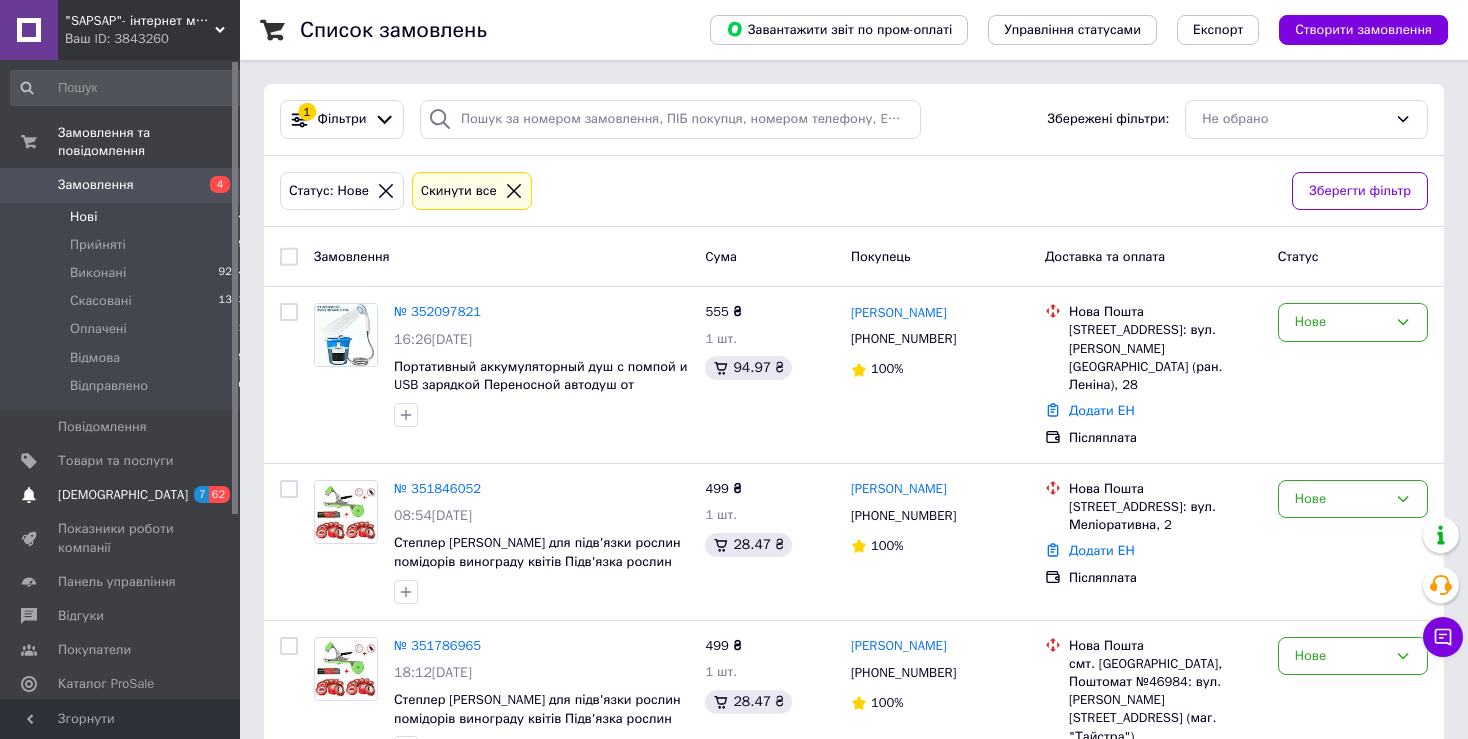 click on "[DEMOGRAPHIC_DATA]" at bounding box center (121, 495) 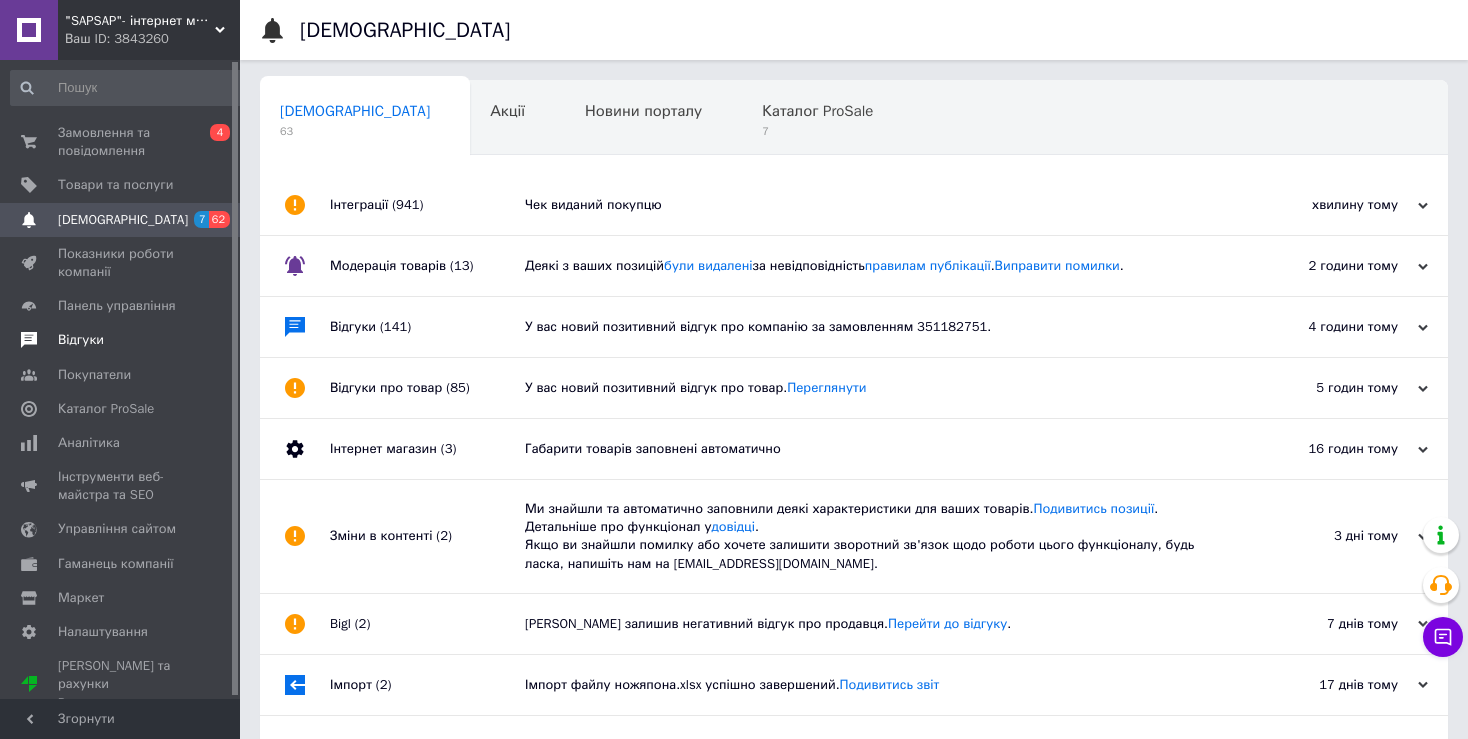 click on "Відгуки" at bounding box center [128, 340] 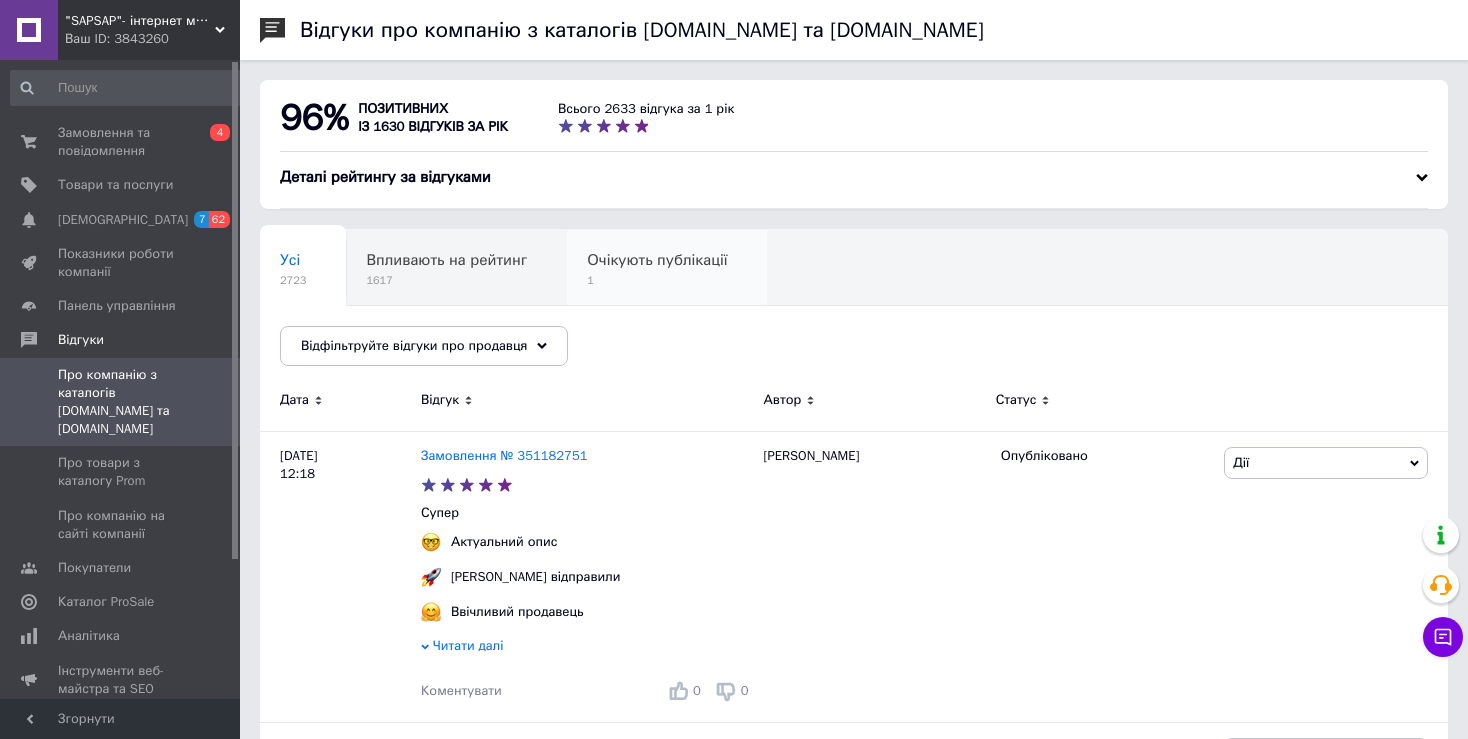 click on "1" at bounding box center [657, 280] 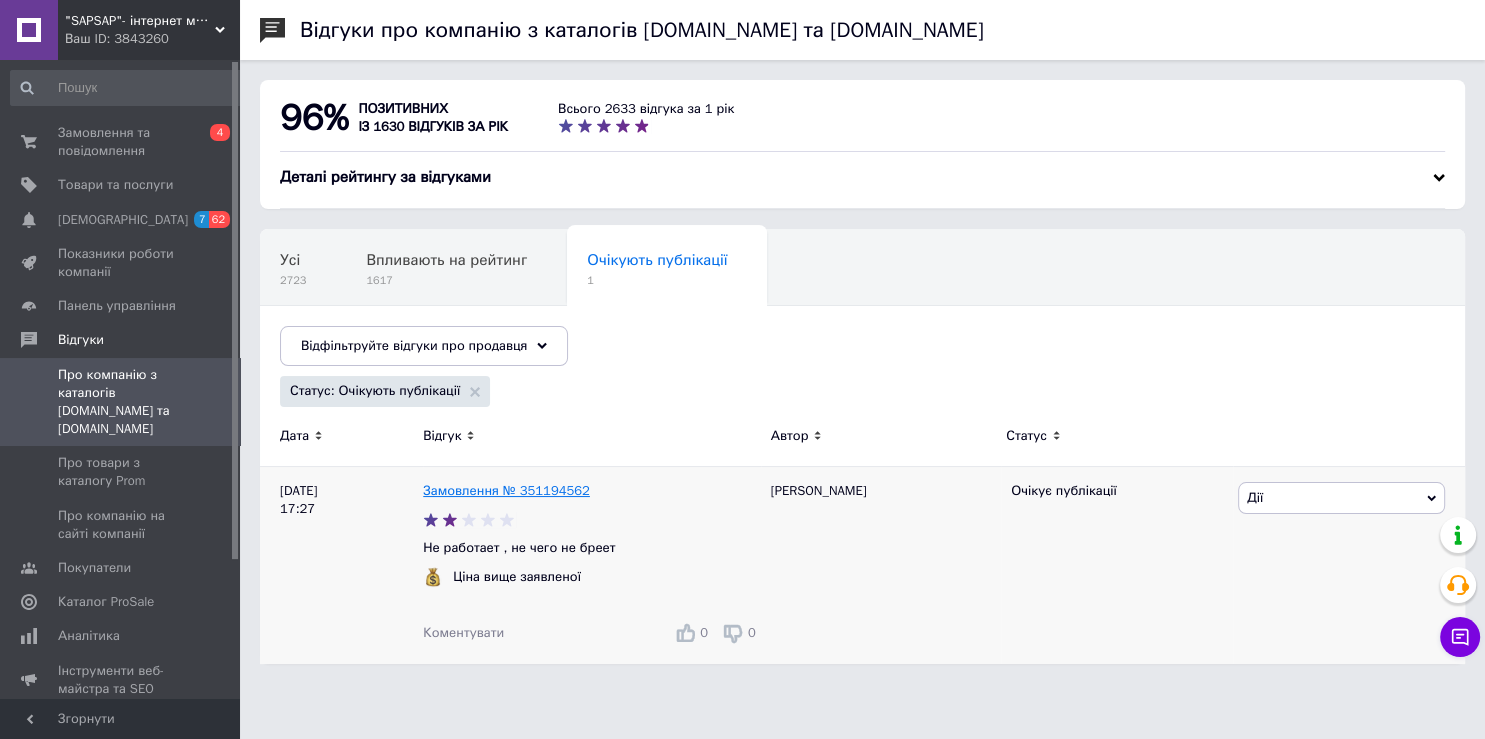 click on "Замовлення № 351194562" at bounding box center [506, 490] 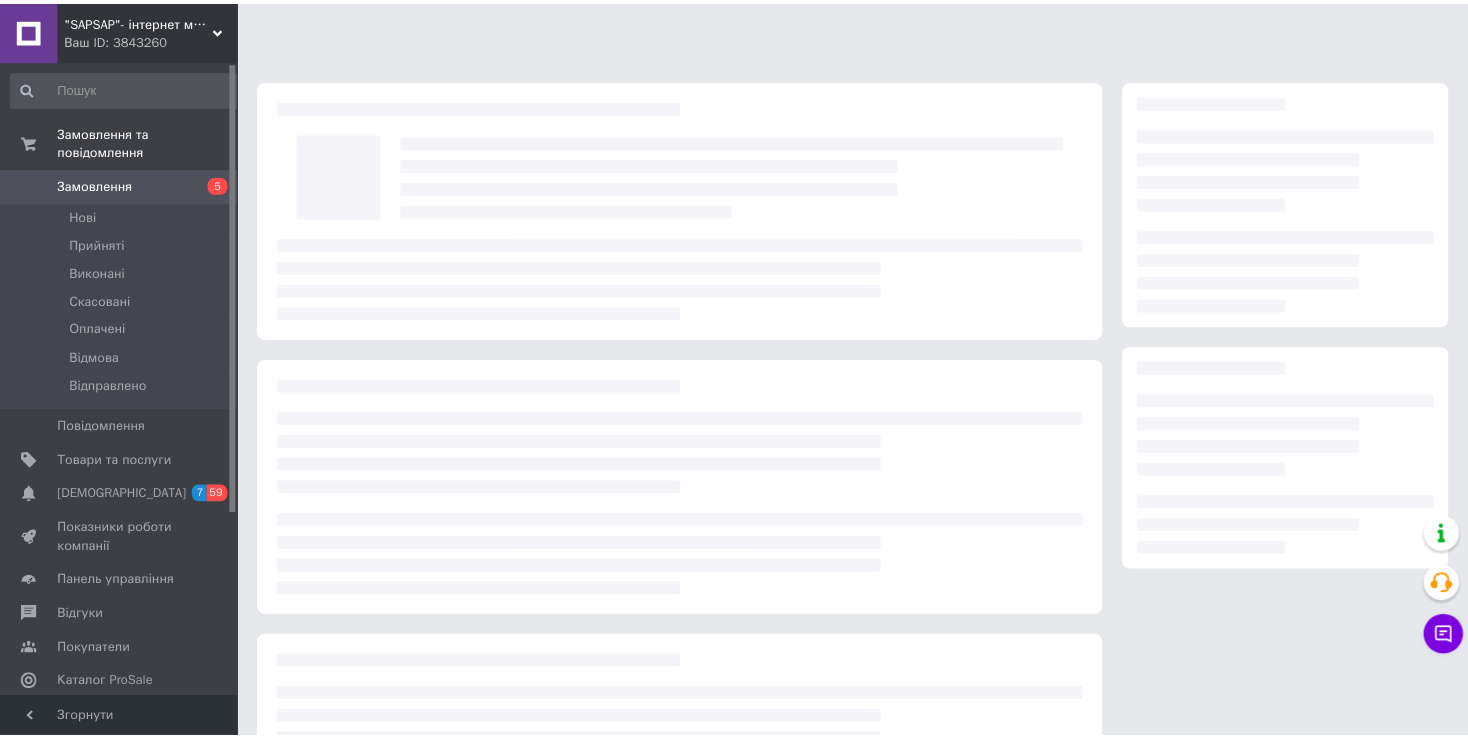 scroll, scrollTop: 0, scrollLeft: 0, axis: both 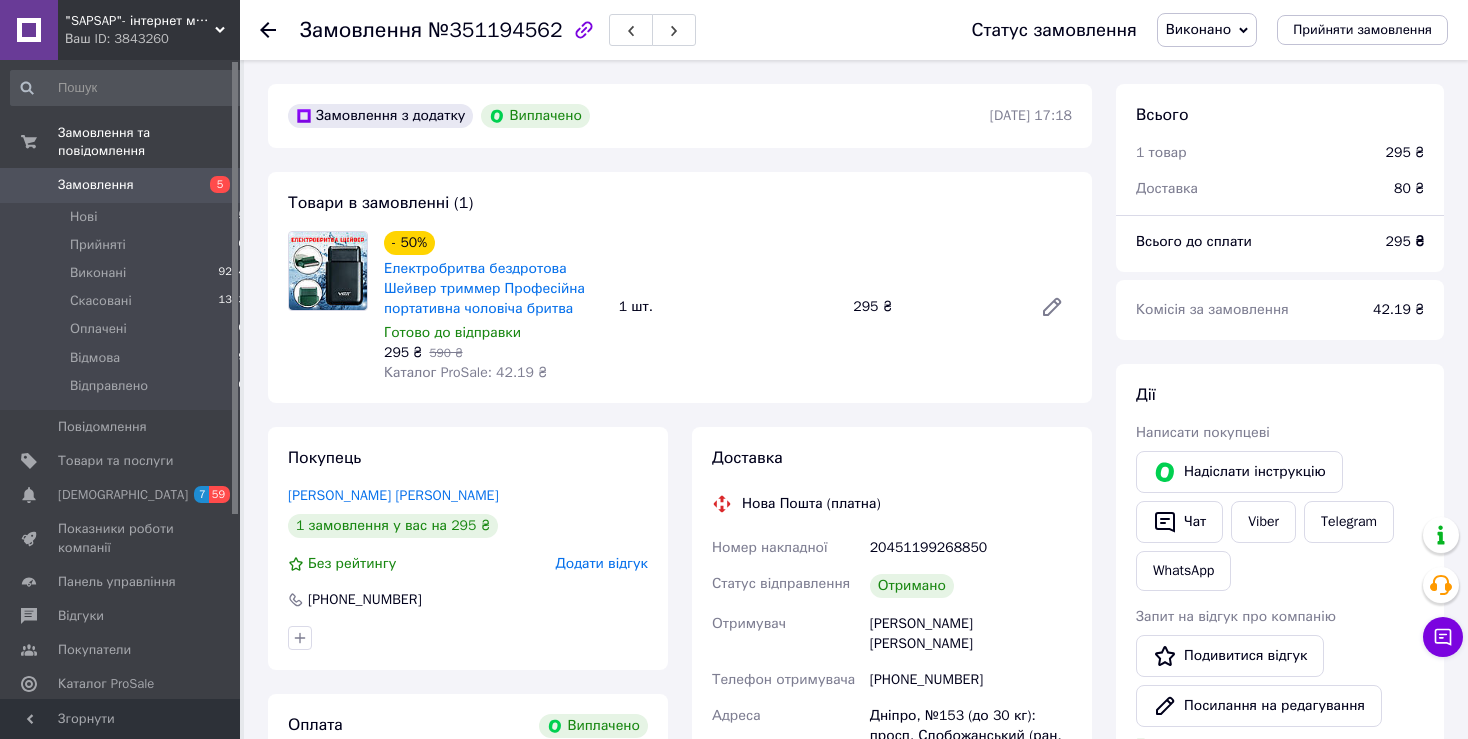 click on "Додати відгук" at bounding box center (602, 563) 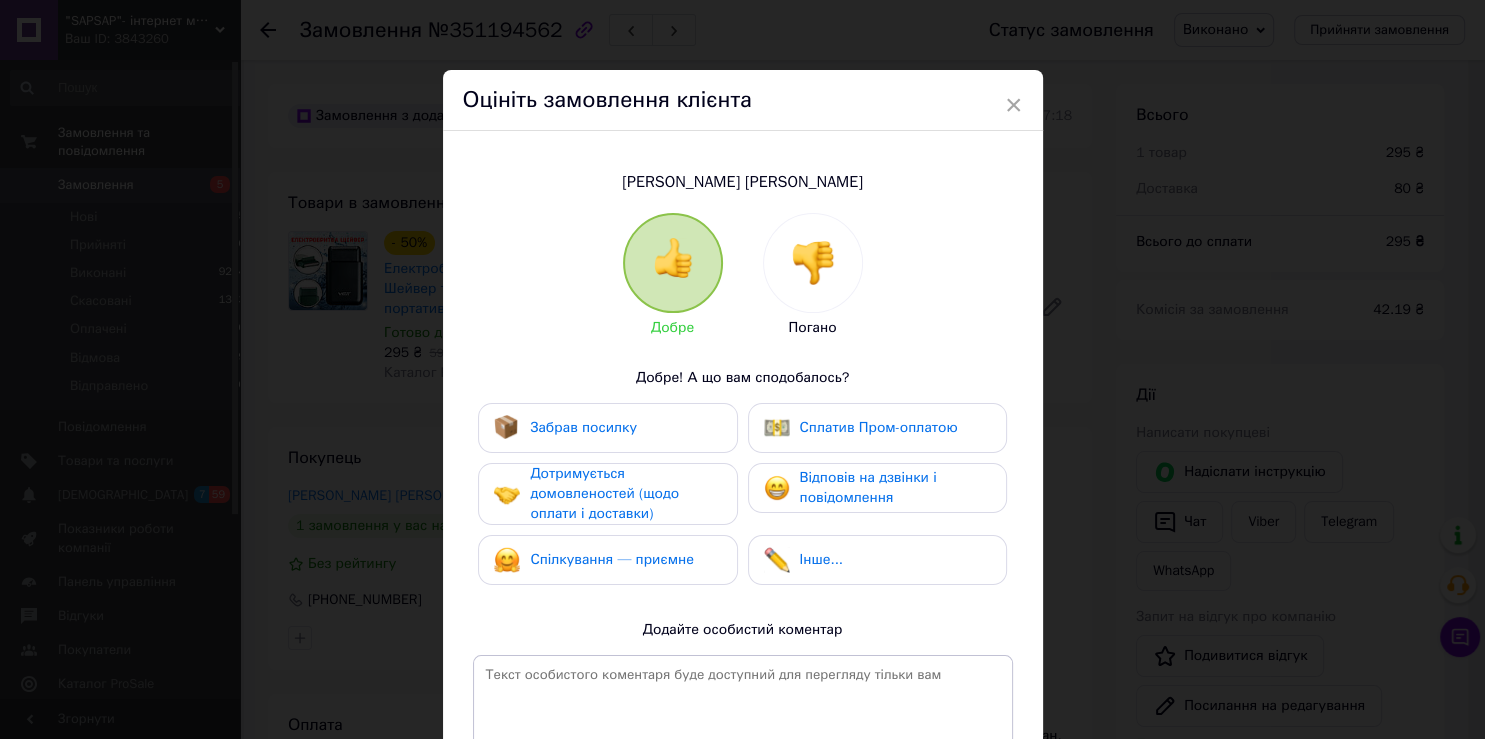 click at bounding box center [813, 263] 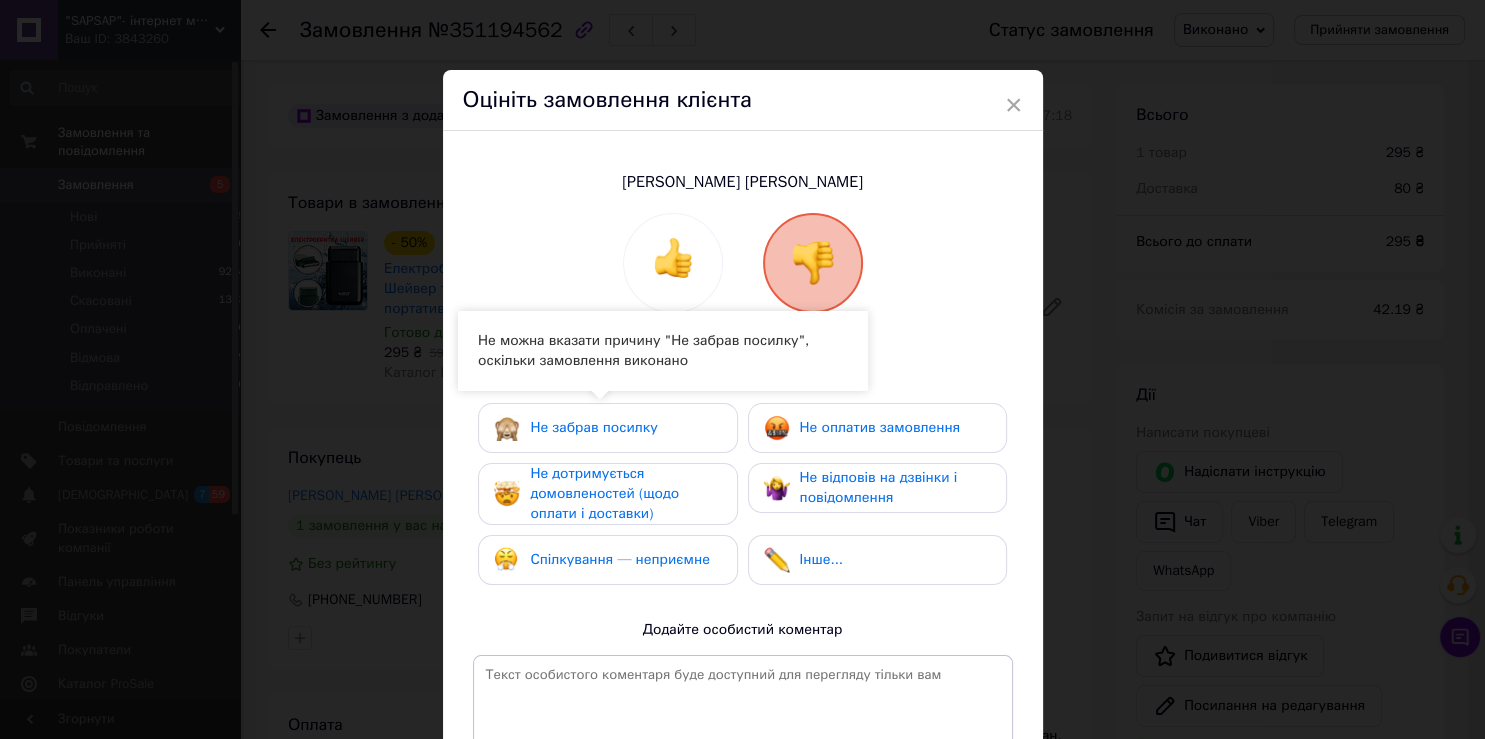 click on "Не забрав посилку" at bounding box center (593, 427) 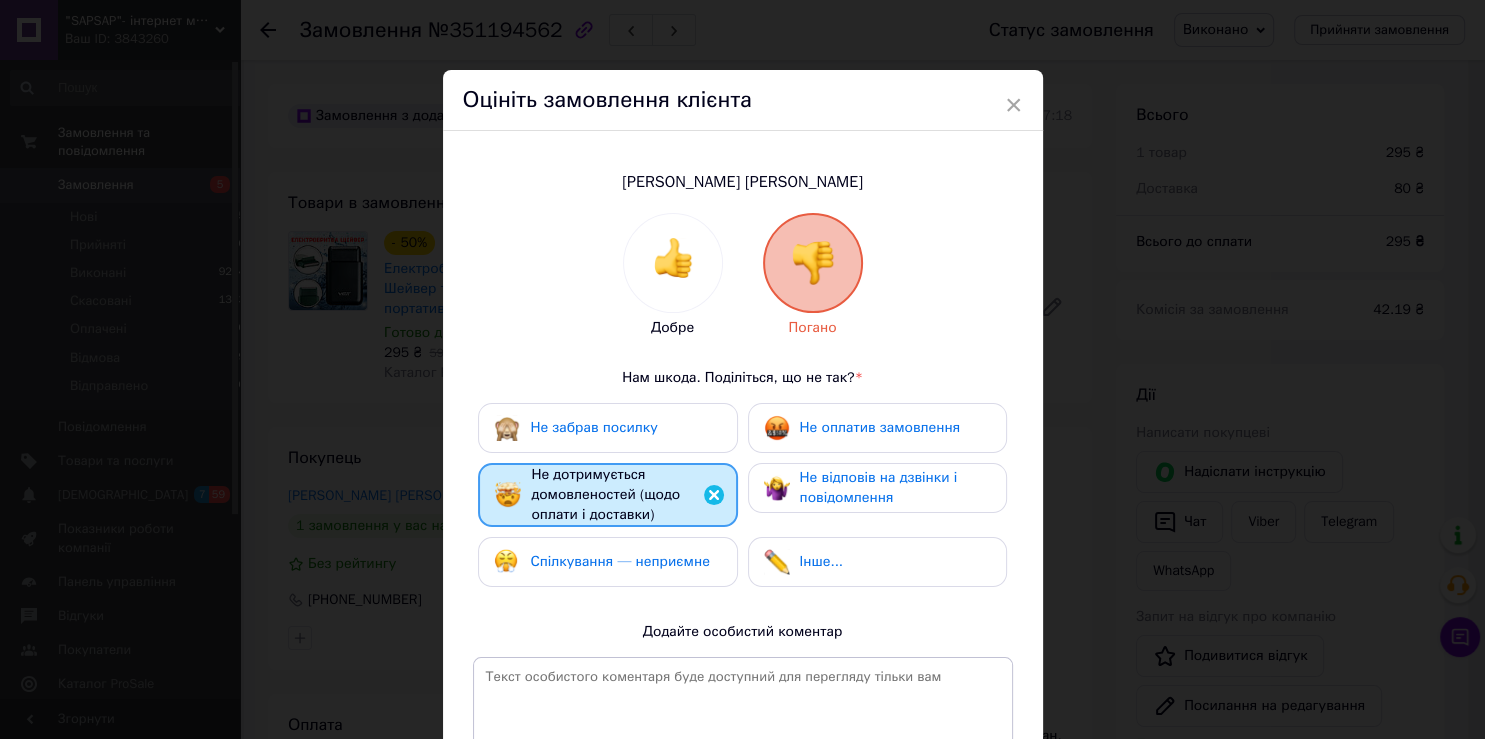 click on "Спілкування — неприємне" at bounding box center [607, 562] 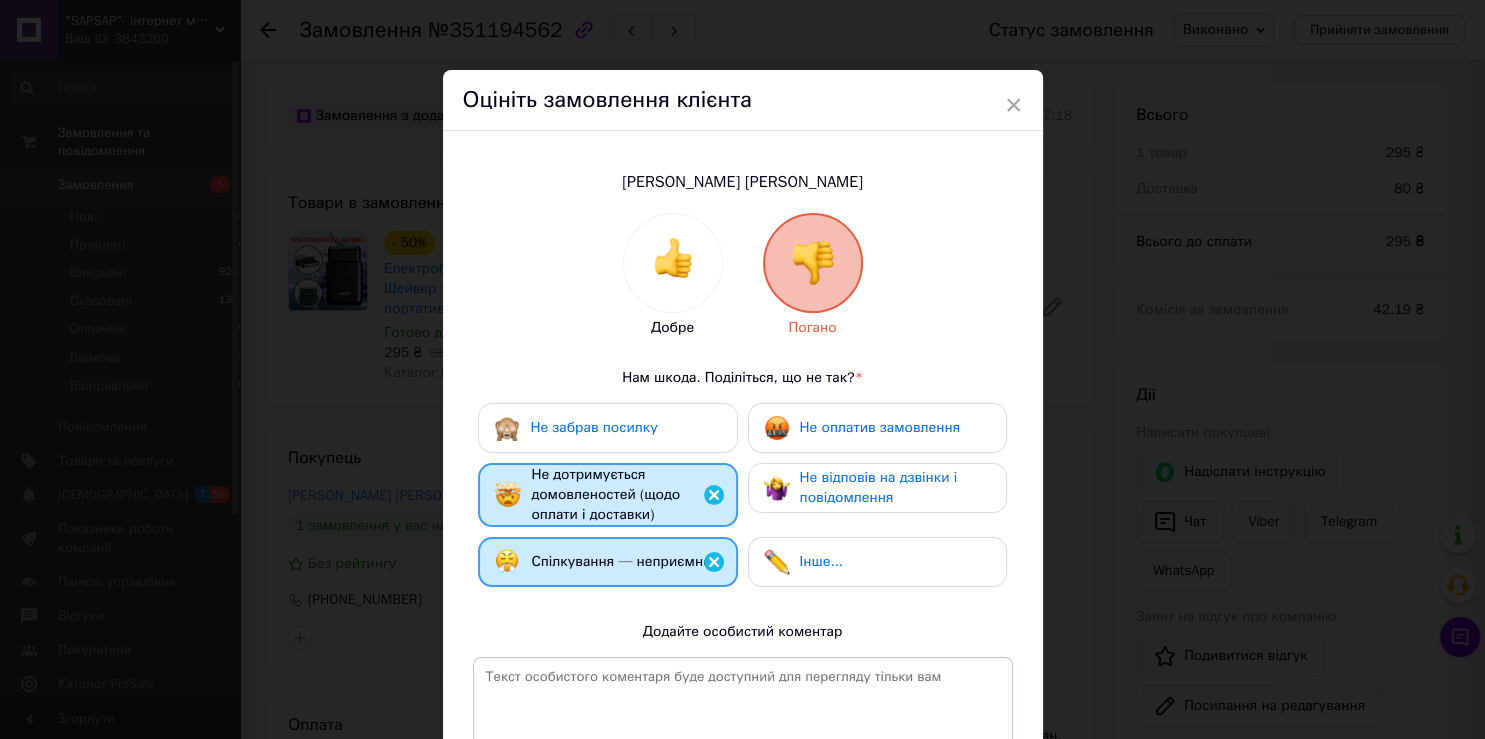 click on "Не оплатив замовлення" at bounding box center (862, 428) 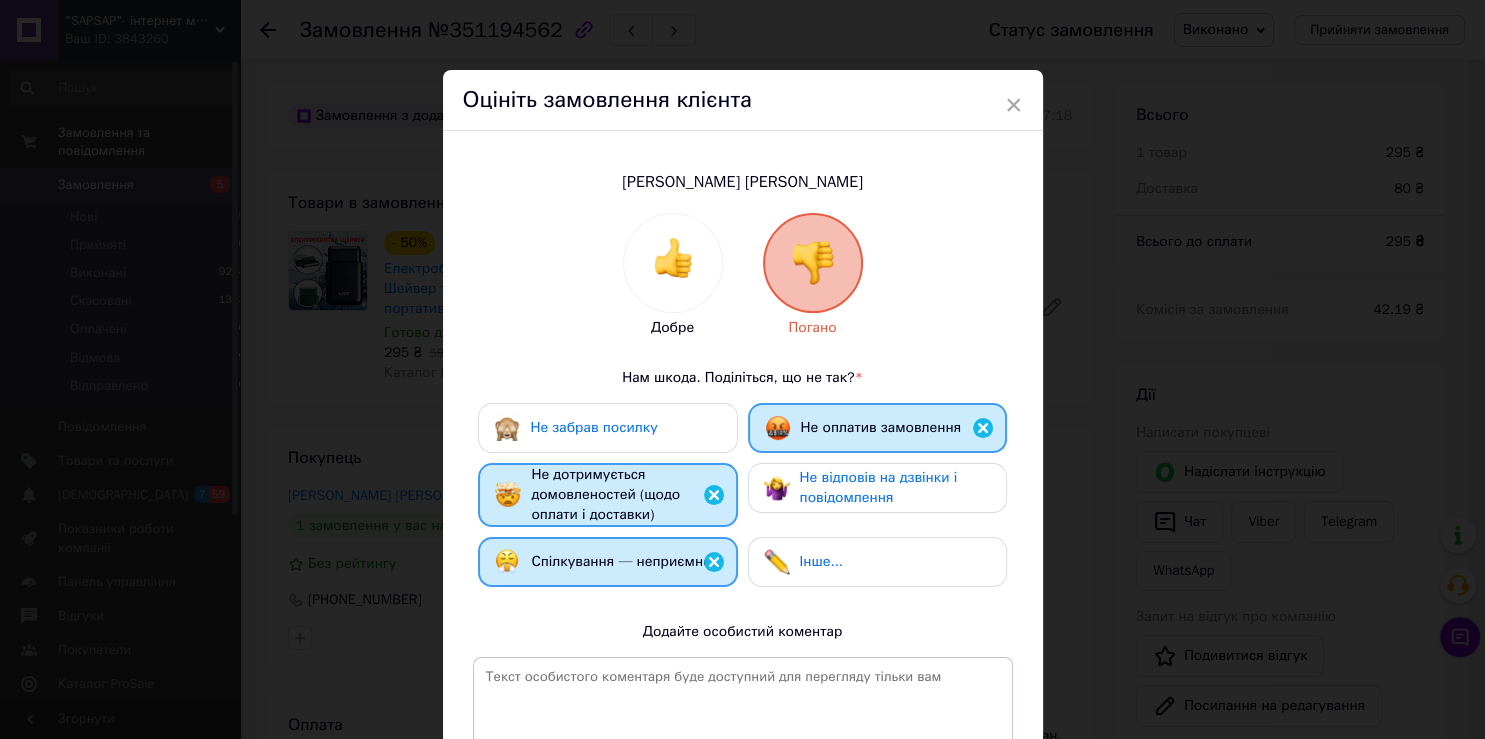 click on "Не відповів на дзвінки і повідомлення" at bounding box center (879, 487) 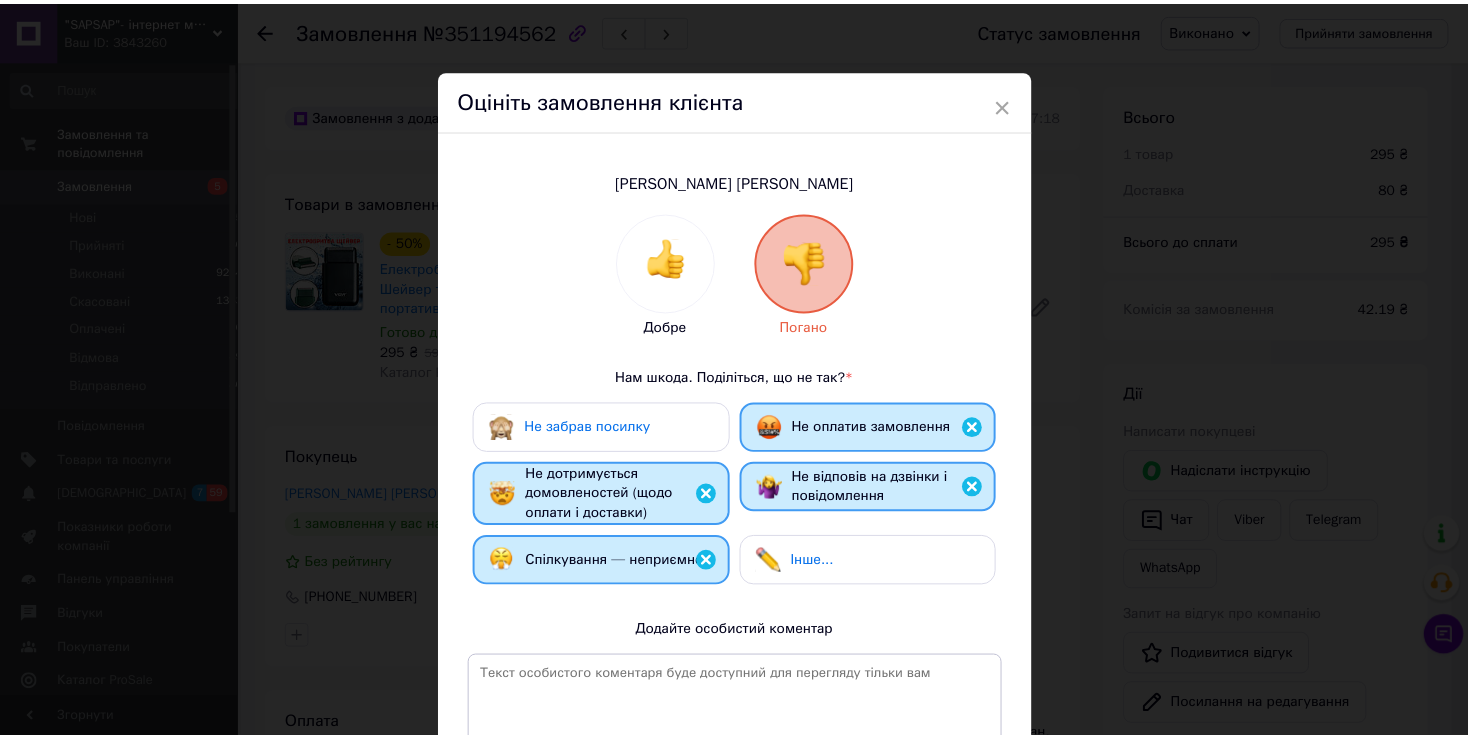 scroll, scrollTop: 281, scrollLeft: 0, axis: vertical 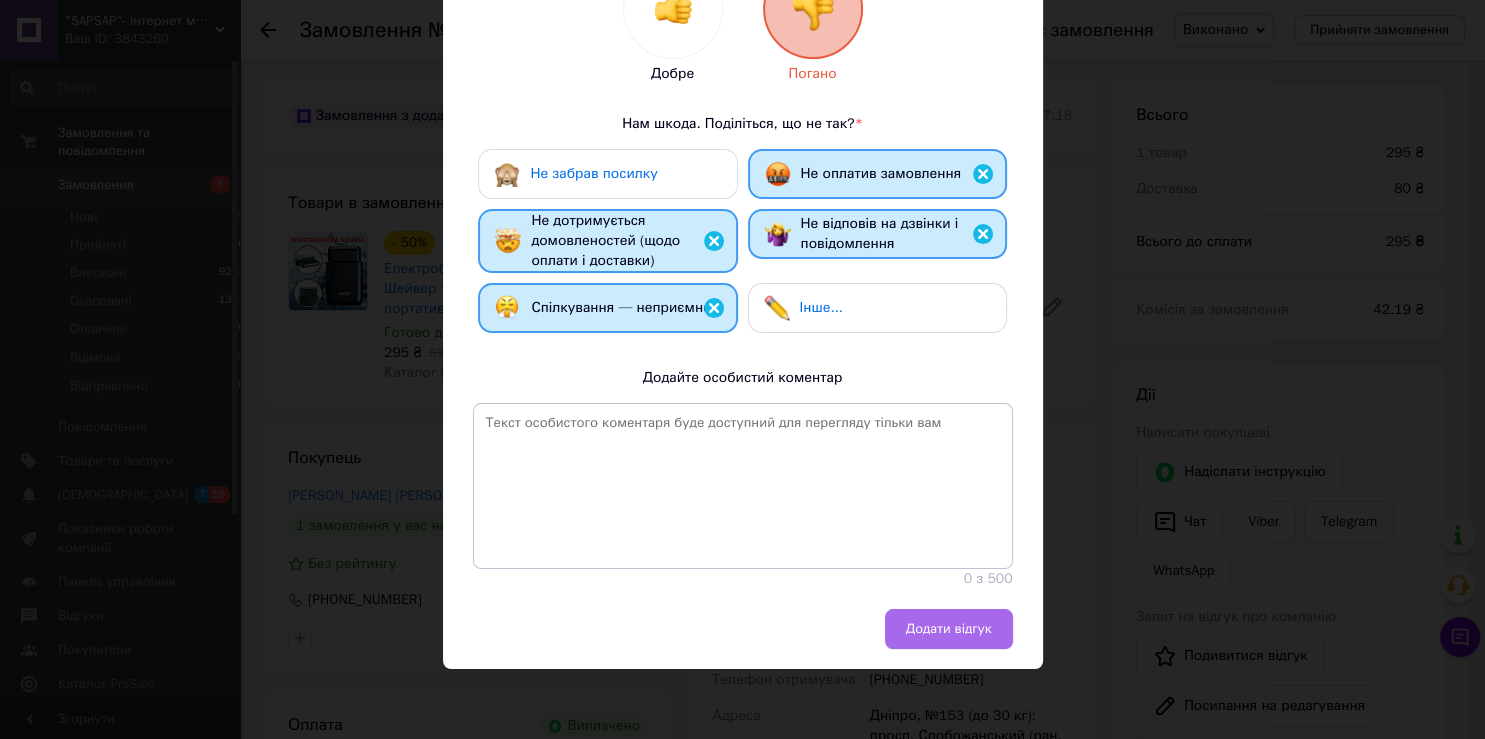 click on "Додати відгук" at bounding box center (949, 629) 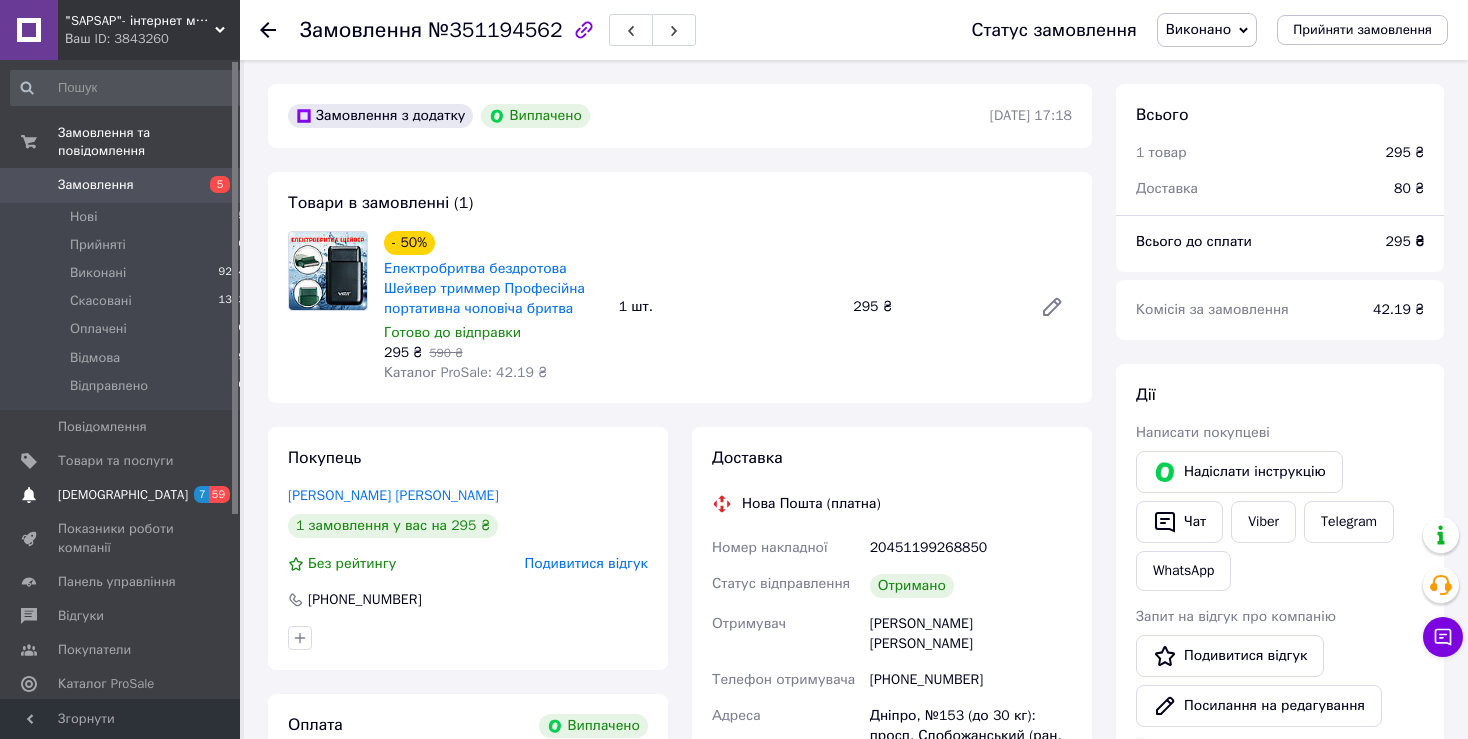 click on "Сповіщення 7 59" at bounding box center (128, 495) 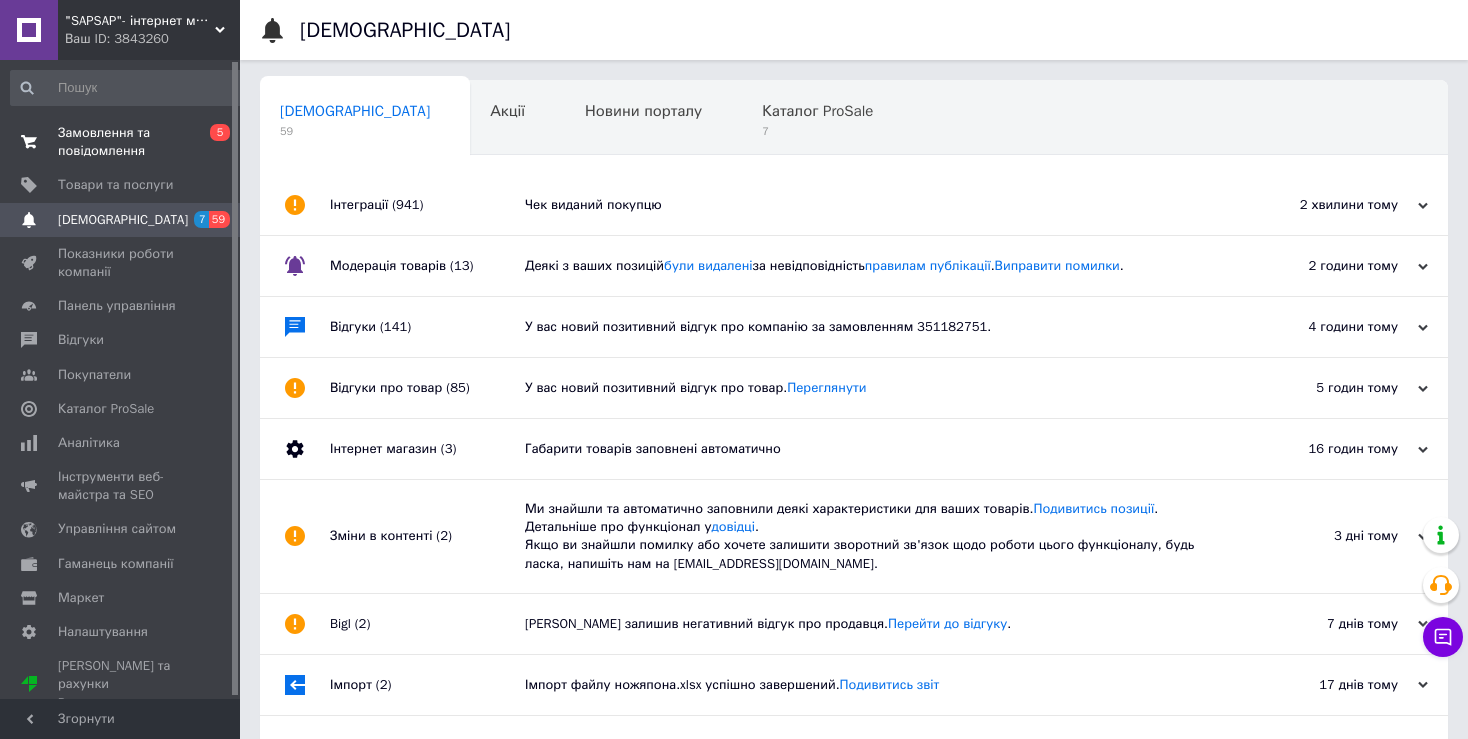 click on "Замовлення та повідомлення" at bounding box center (121, 142) 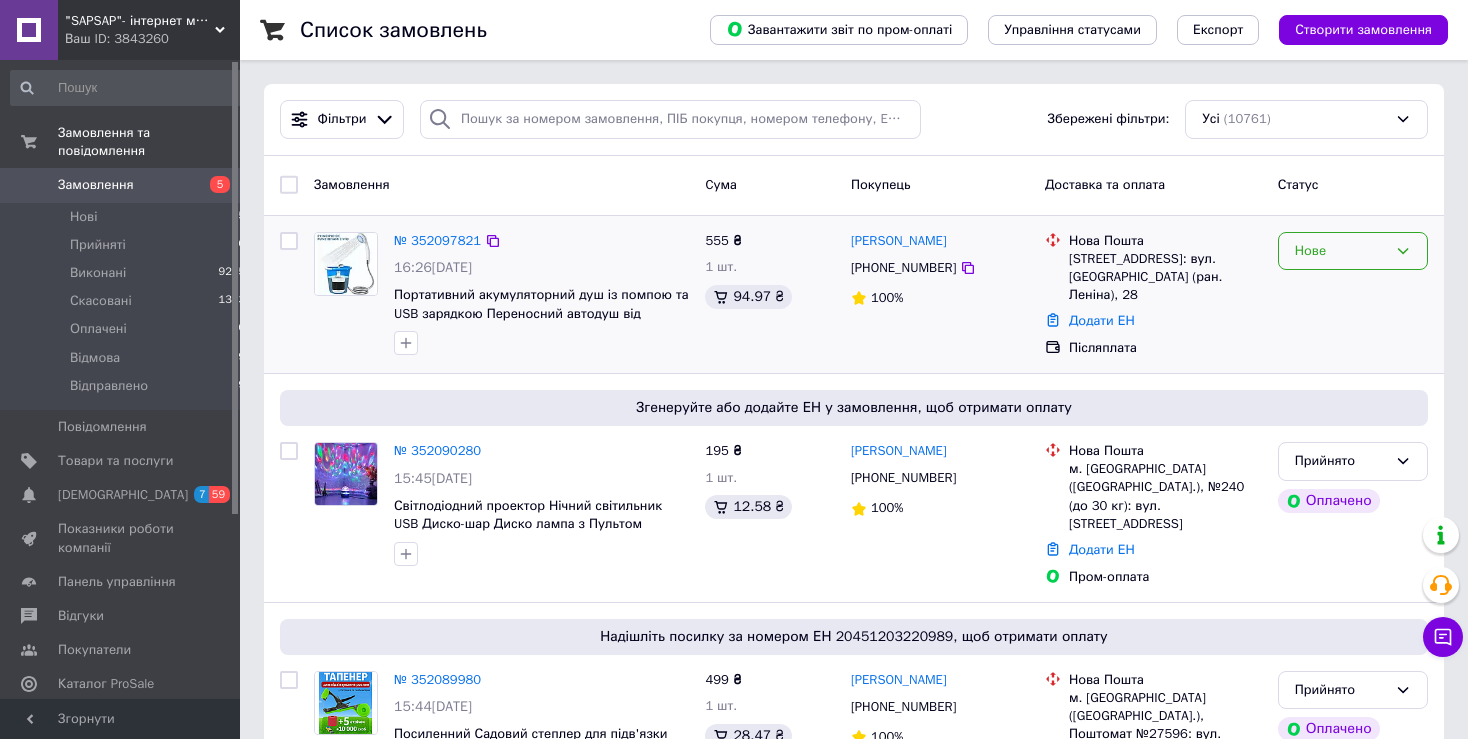 click on "Нове" at bounding box center (1341, 251) 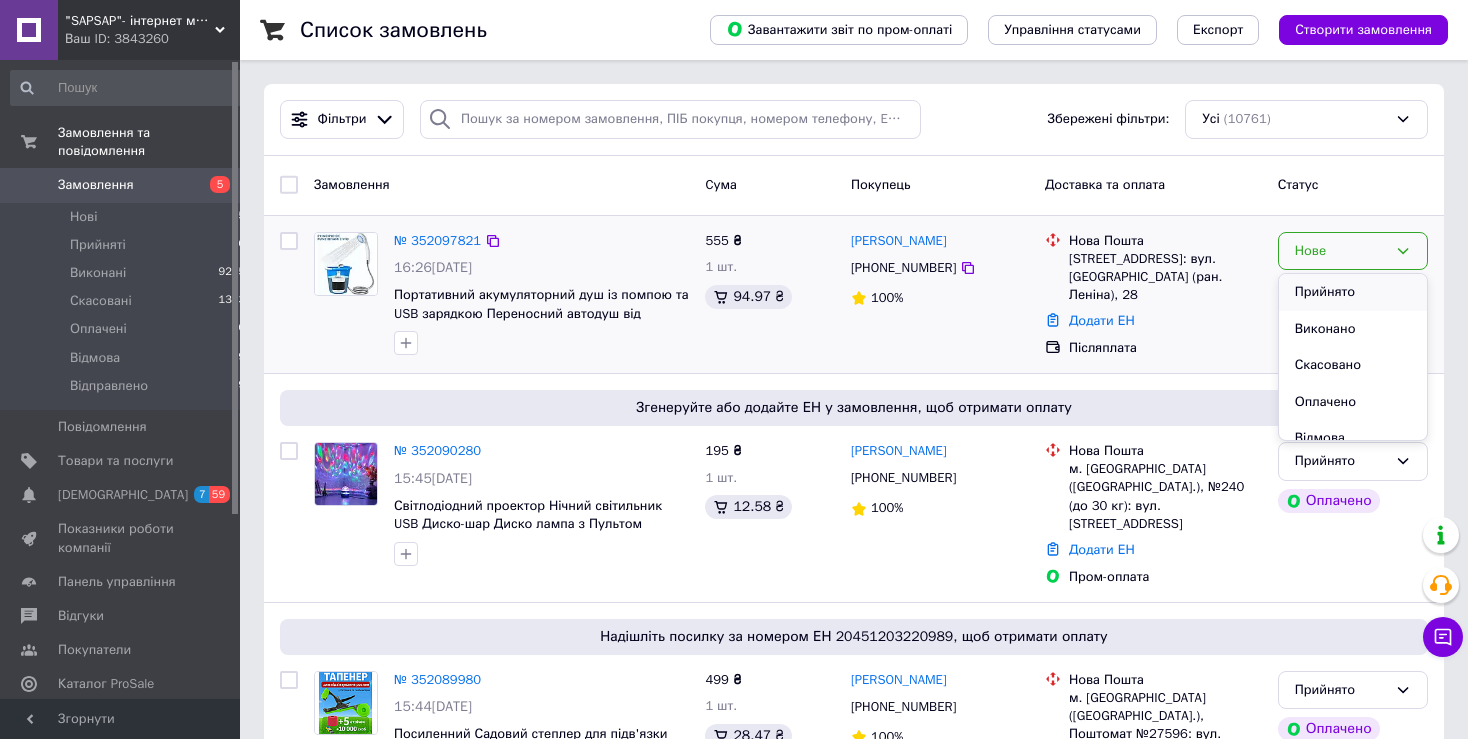 click on "Прийнято" at bounding box center (1353, 292) 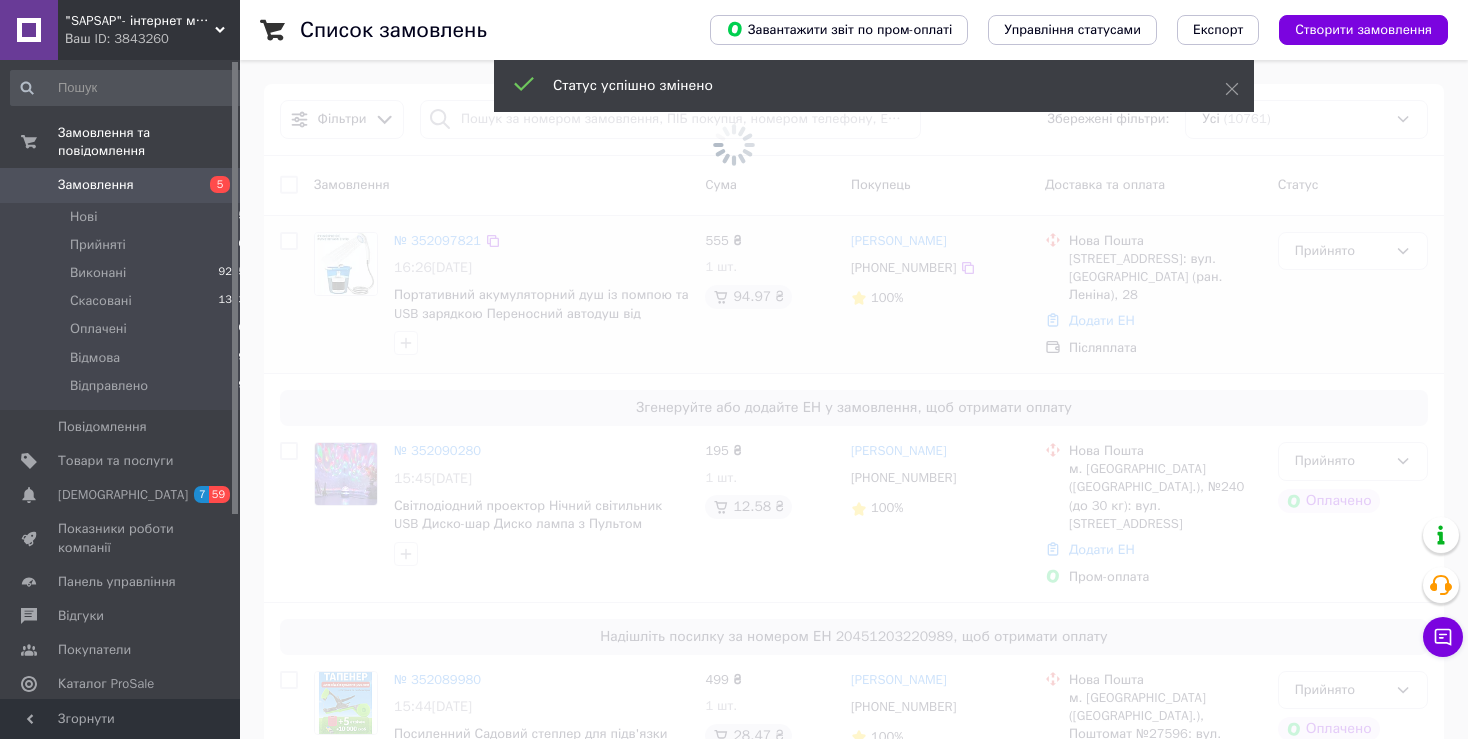 click at bounding box center (734, 145) 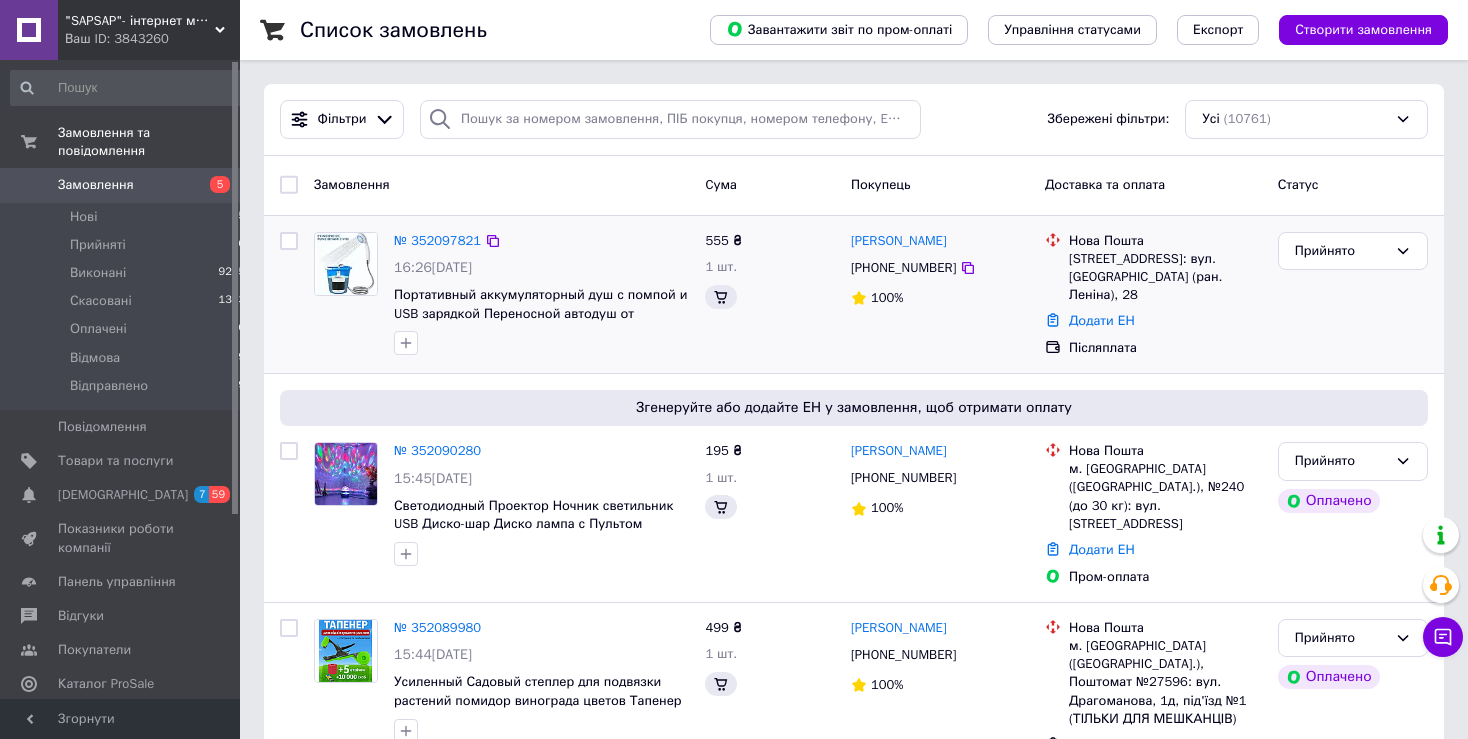 click on "№ 352097821" at bounding box center (437, 240) 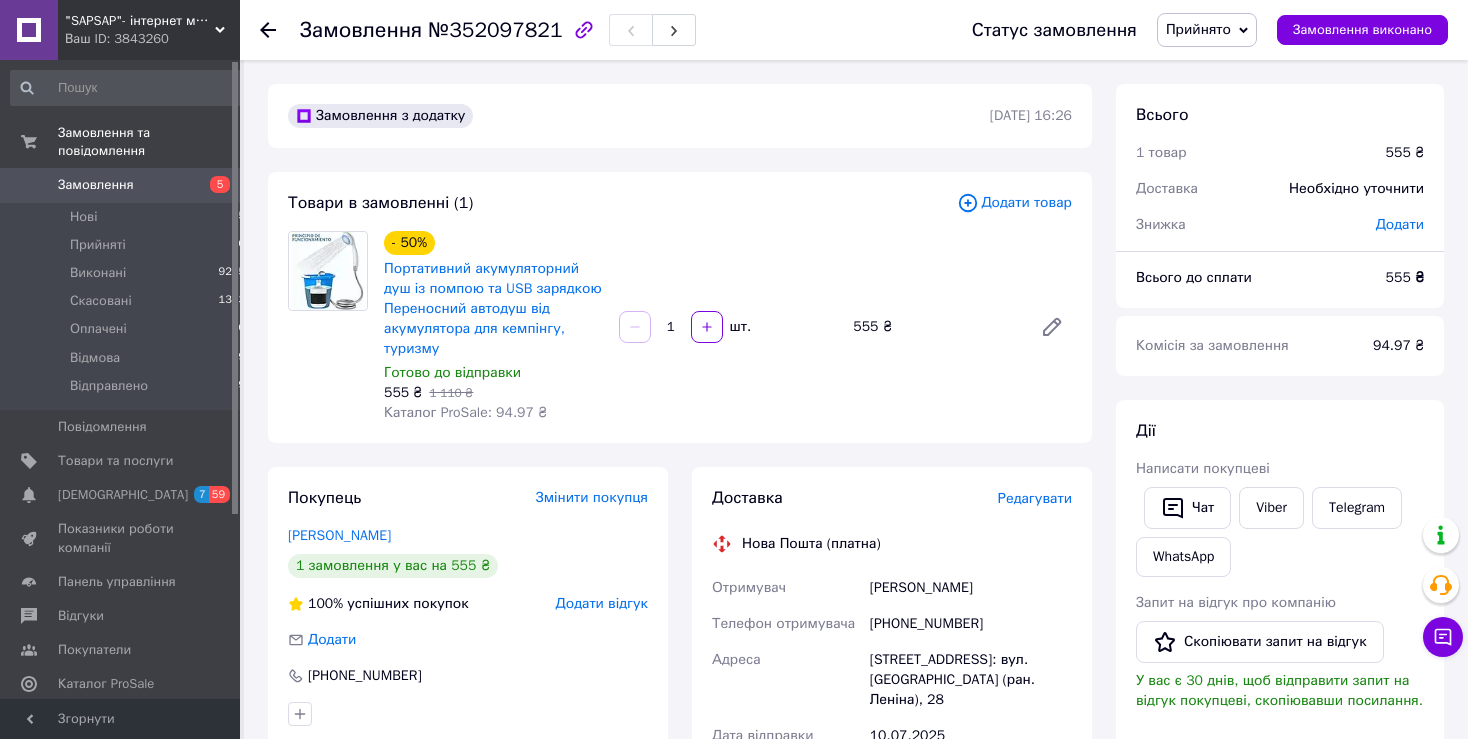 click 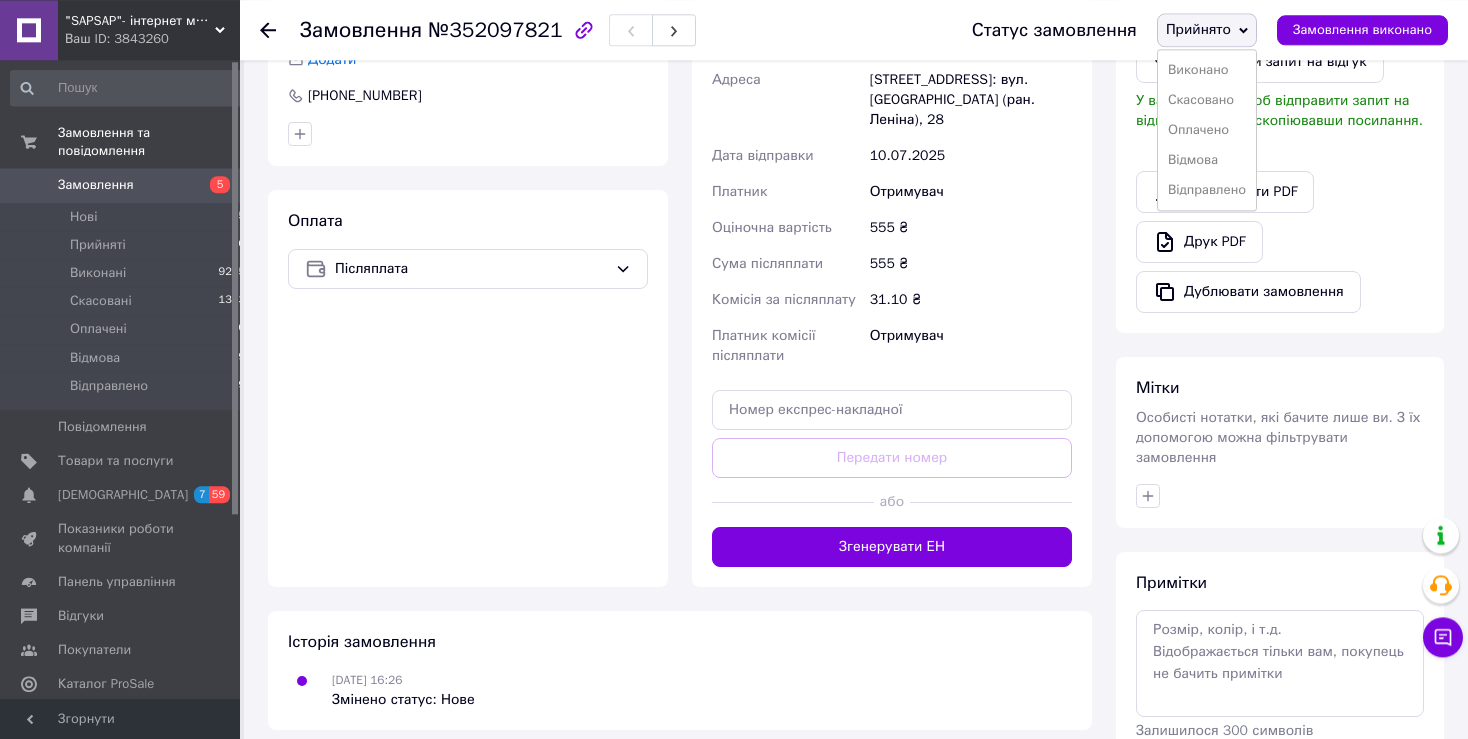 scroll, scrollTop: 659, scrollLeft: 0, axis: vertical 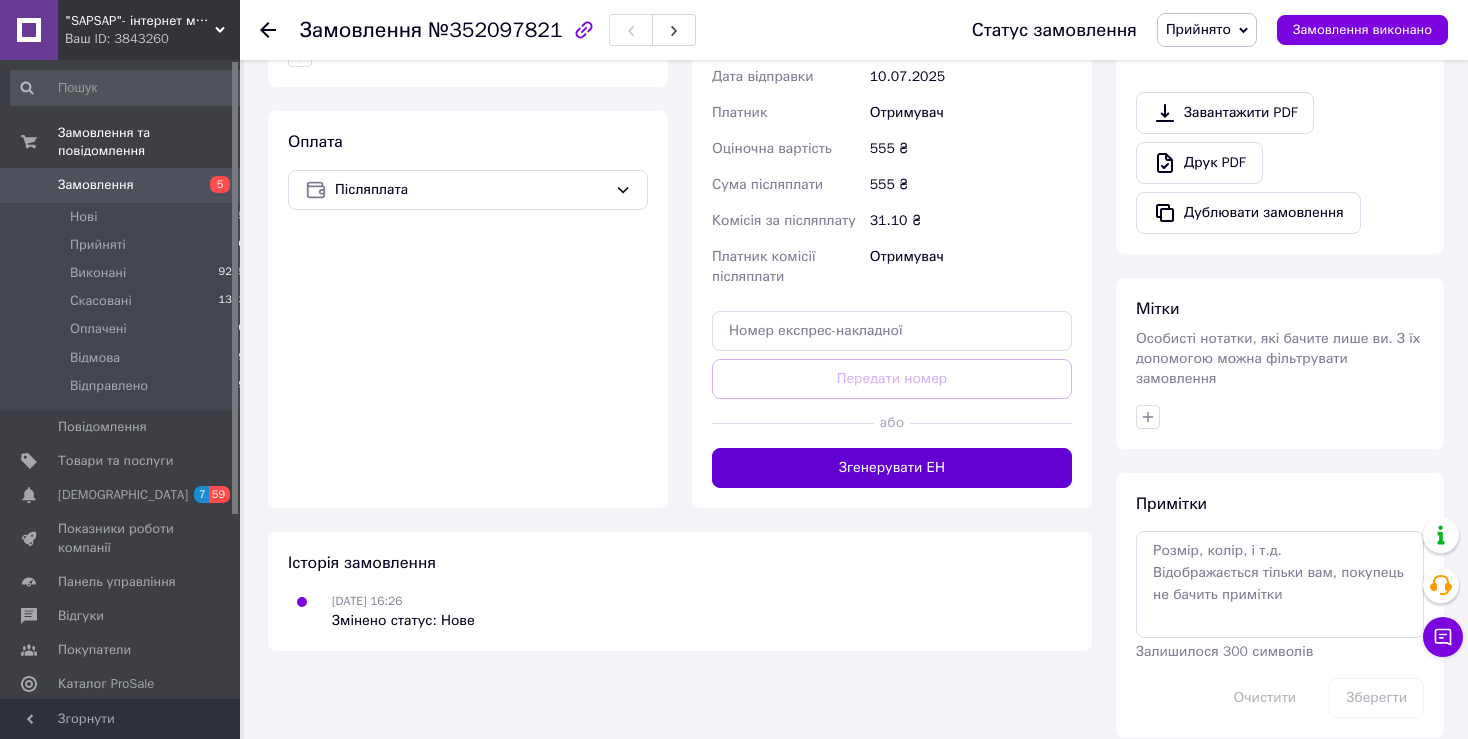 click on "Згенерувати ЕН" at bounding box center (892, 468) 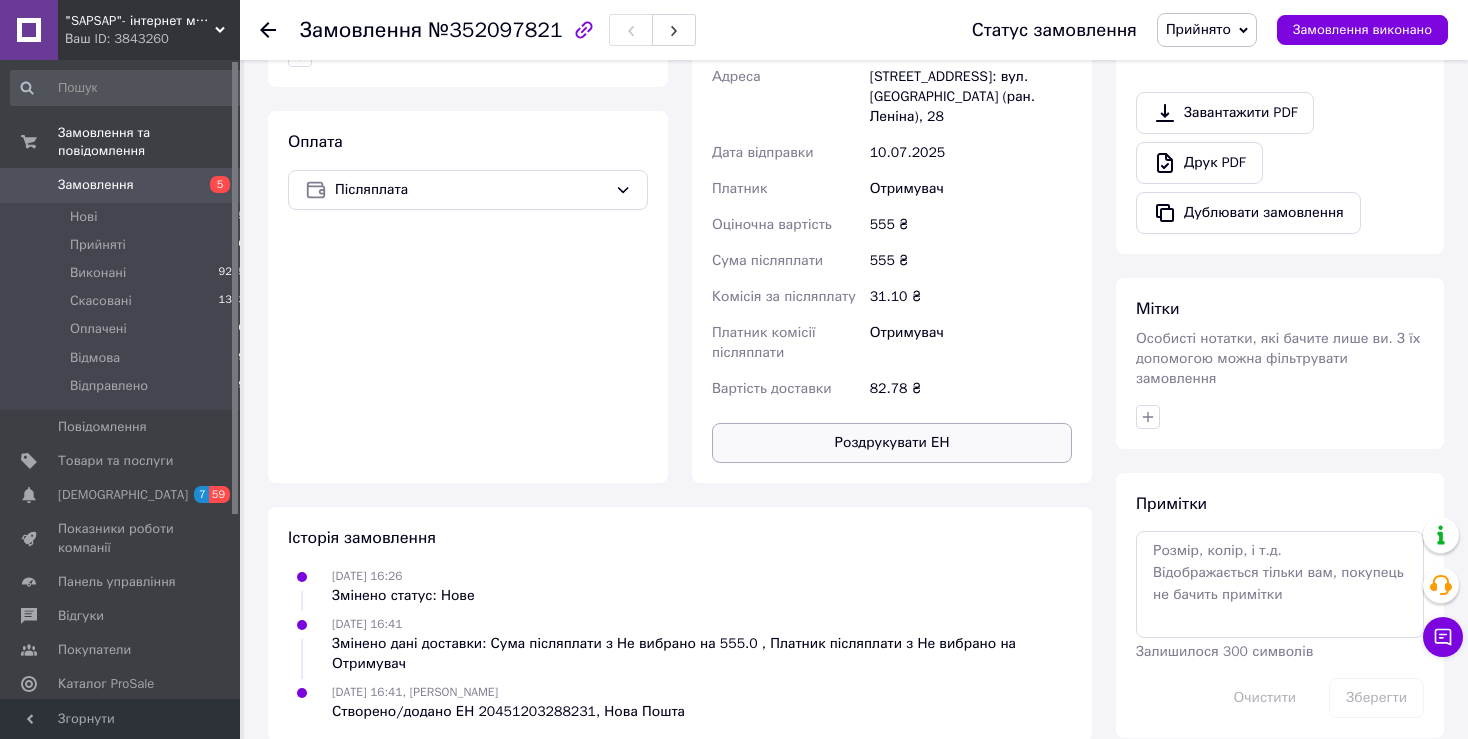 click on "Роздрукувати ЕН" at bounding box center (892, 443) 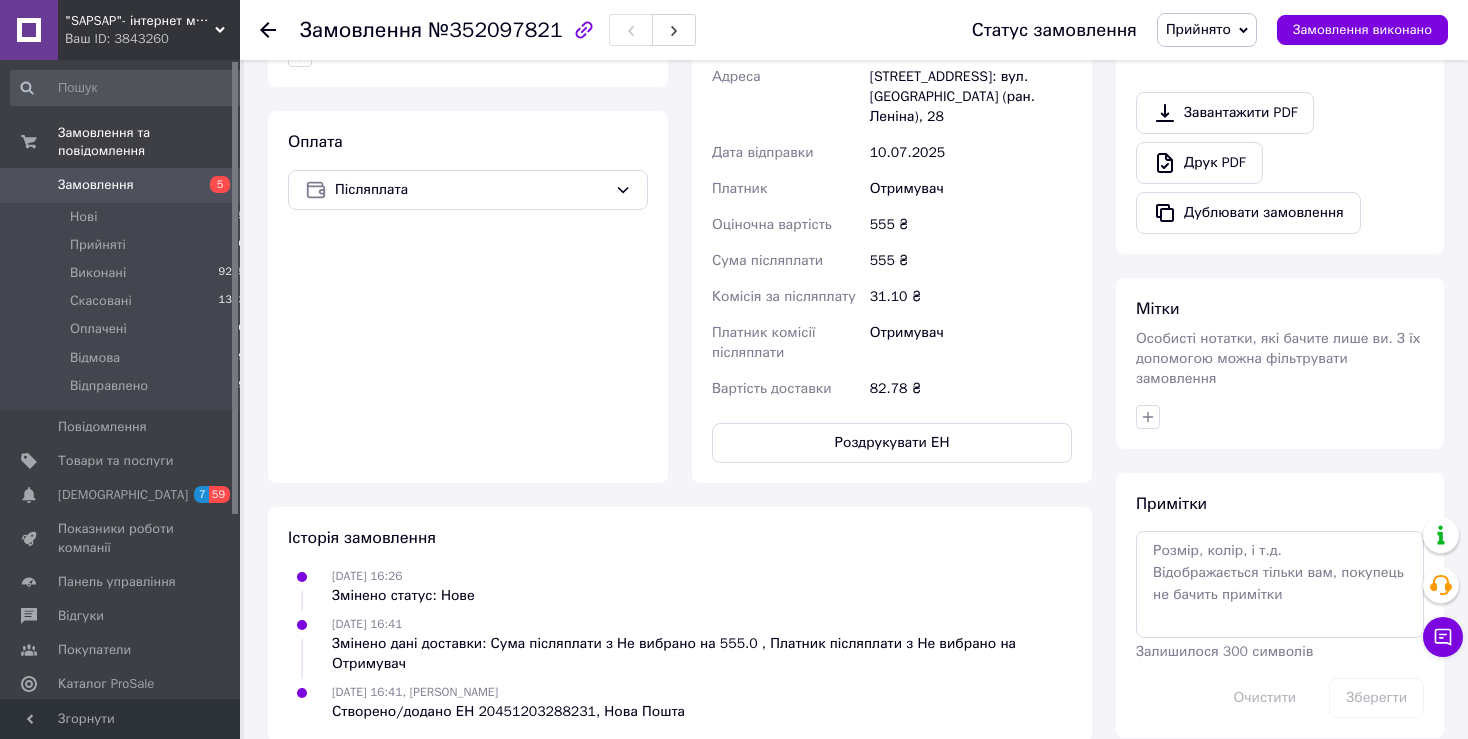 click on "Статус замовлення Прийнято Виконано Скасовано Оплачено Відмова Відправлено Замовлення виконано" at bounding box center [1200, 30] 